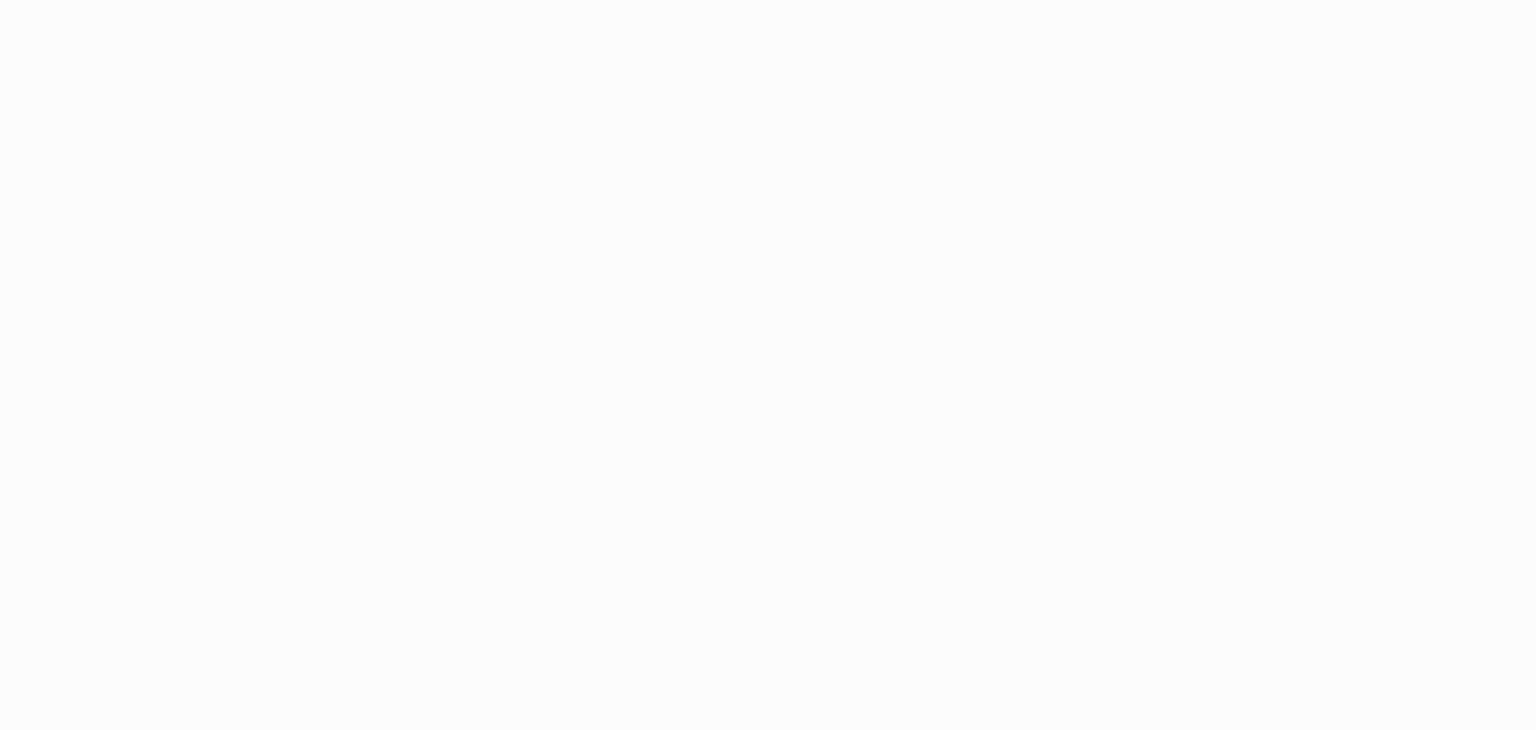 scroll, scrollTop: 0, scrollLeft: 0, axis: both 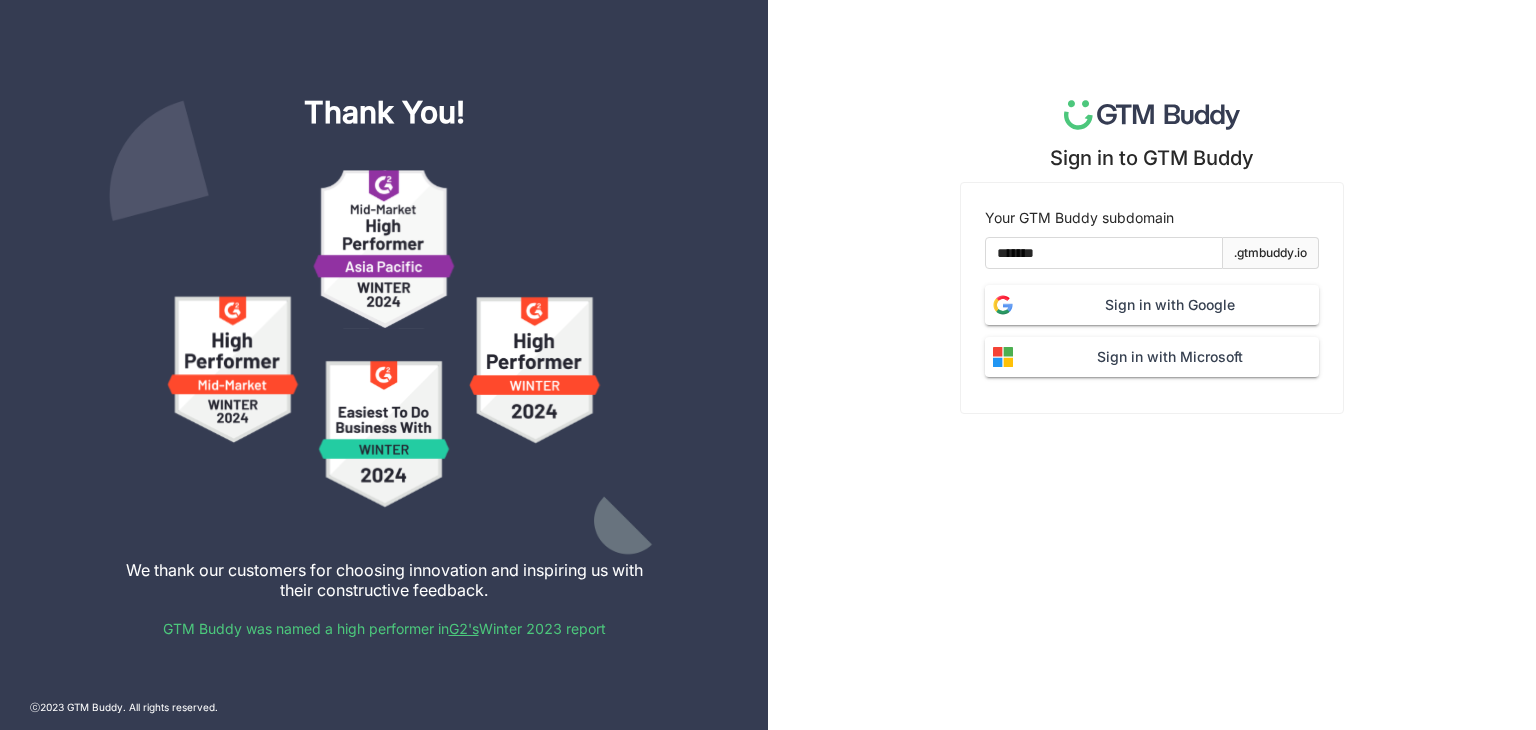 click on "Sign in with Google" 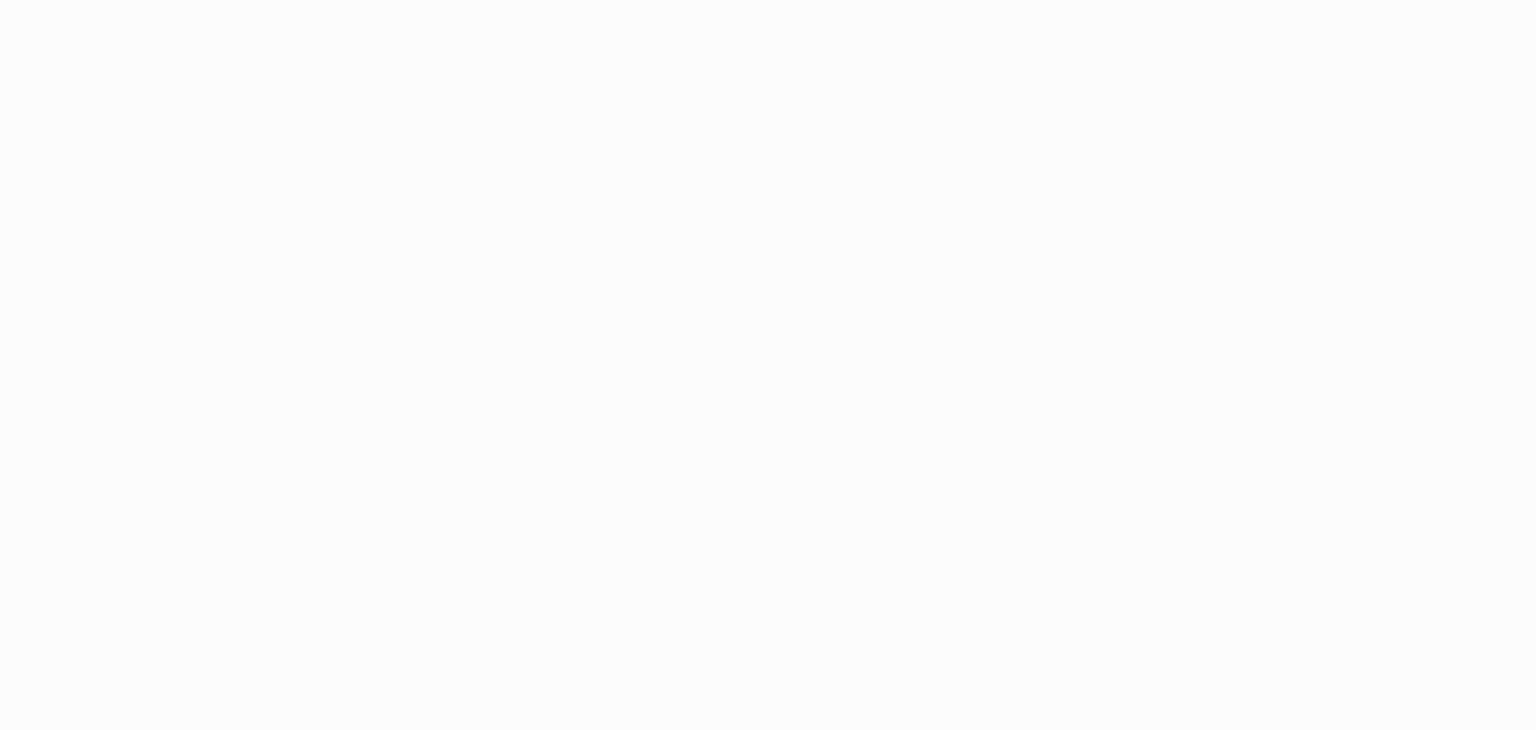 scroll, scrollTop: 0, scrollLeft: 0, axis: both 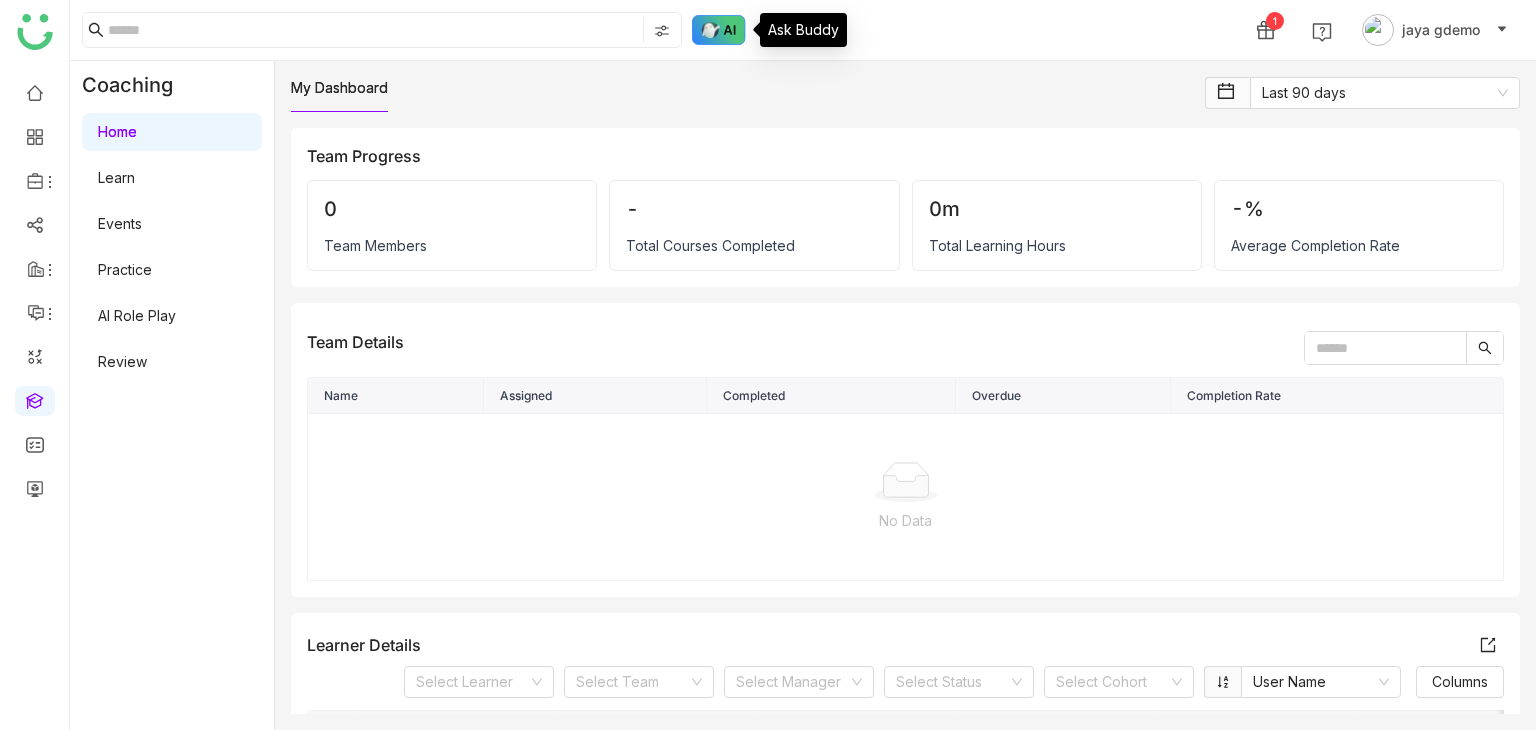 click 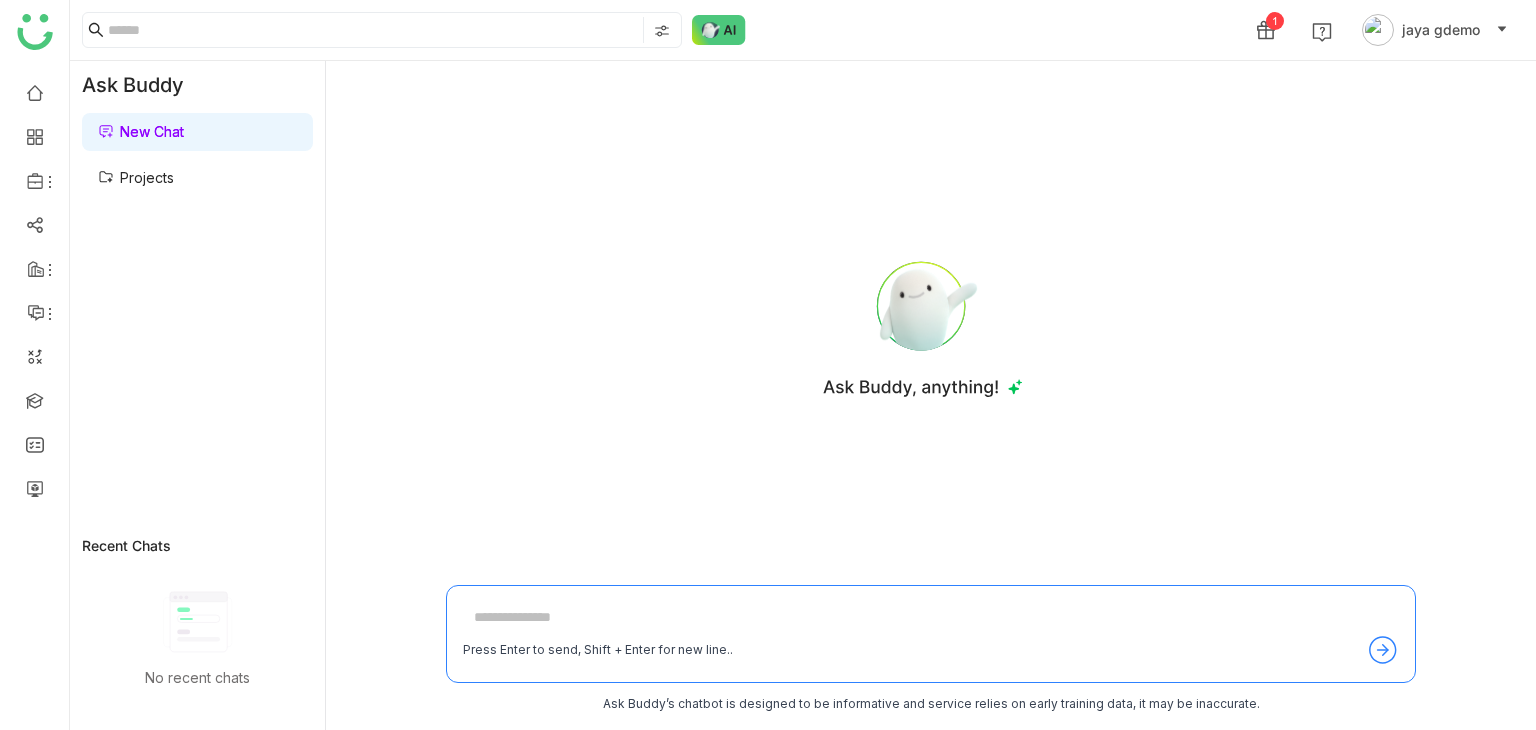 click on "Projects" at bounding box center (136, 177) 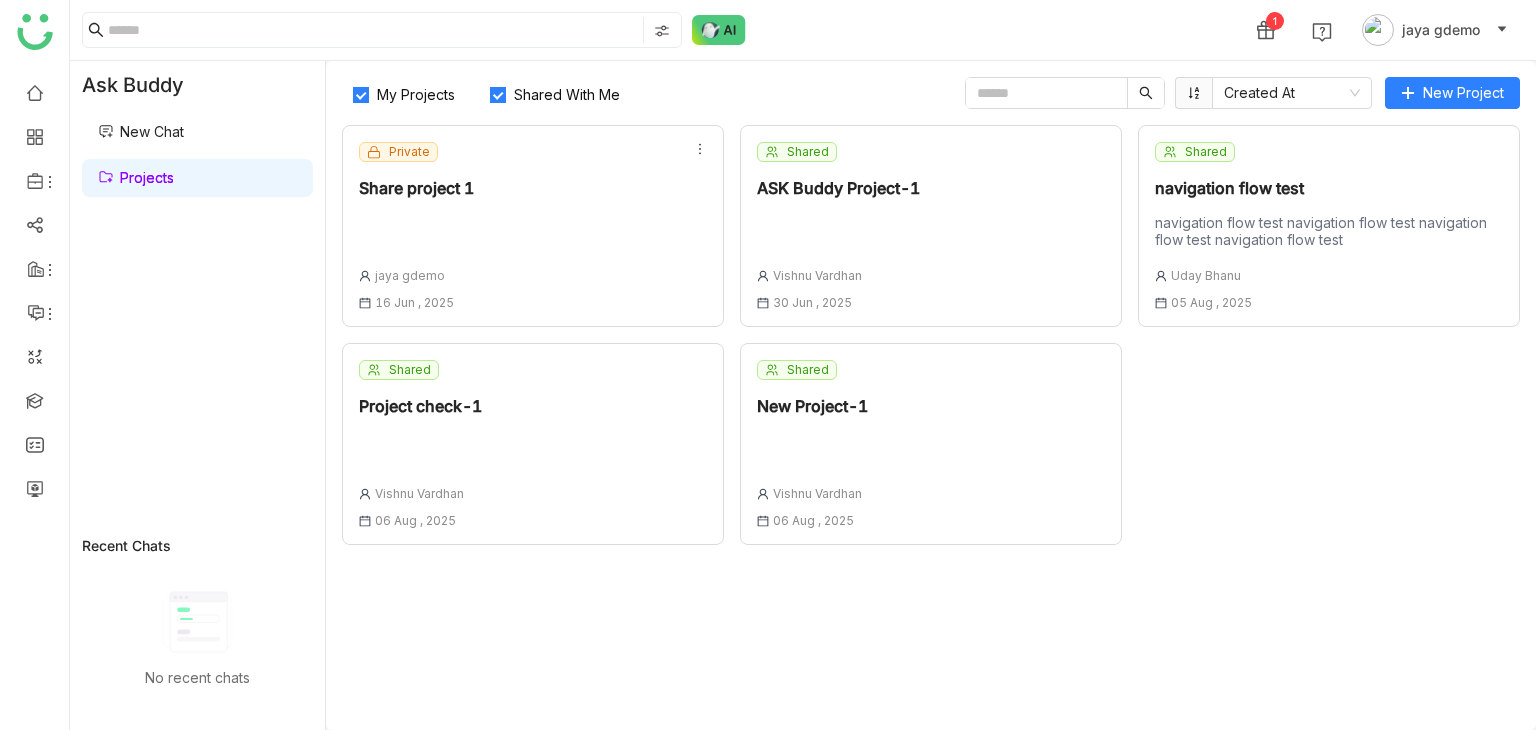 click on "navigation flow test navigation flow test navigation flow test navigation flow test" 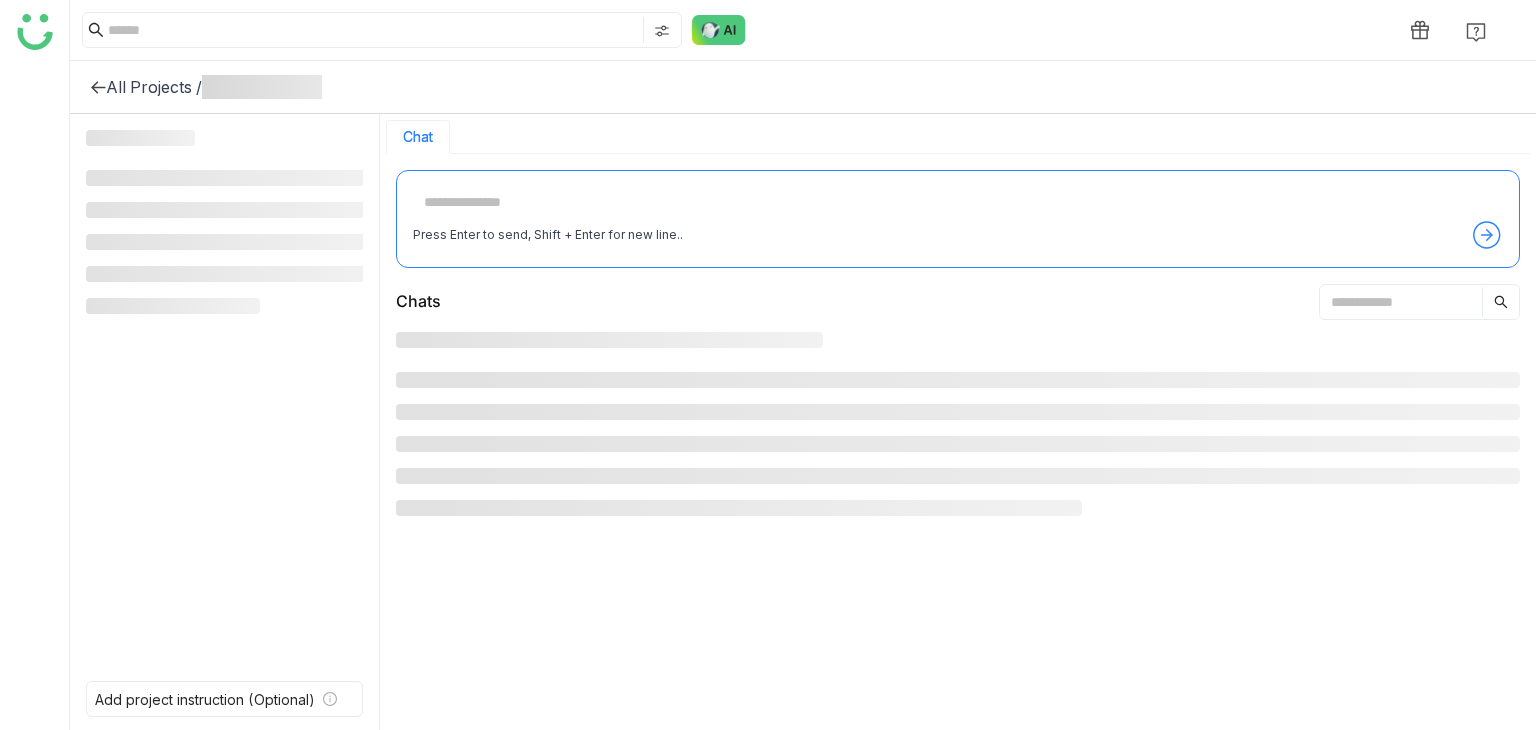 scroll, scrollTop: 0, scrollLeft: 0, axis: both 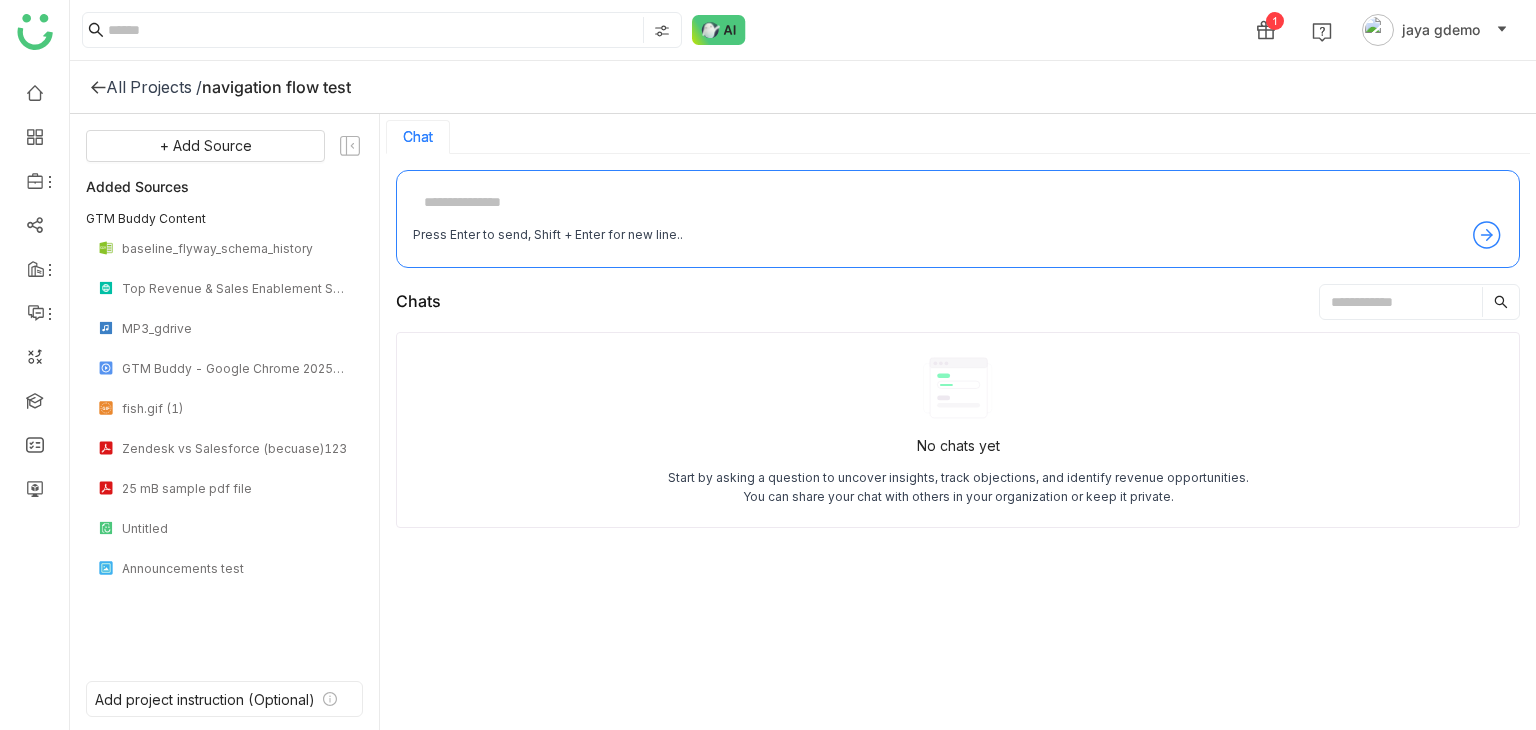 click at bounding box center (958, 203) 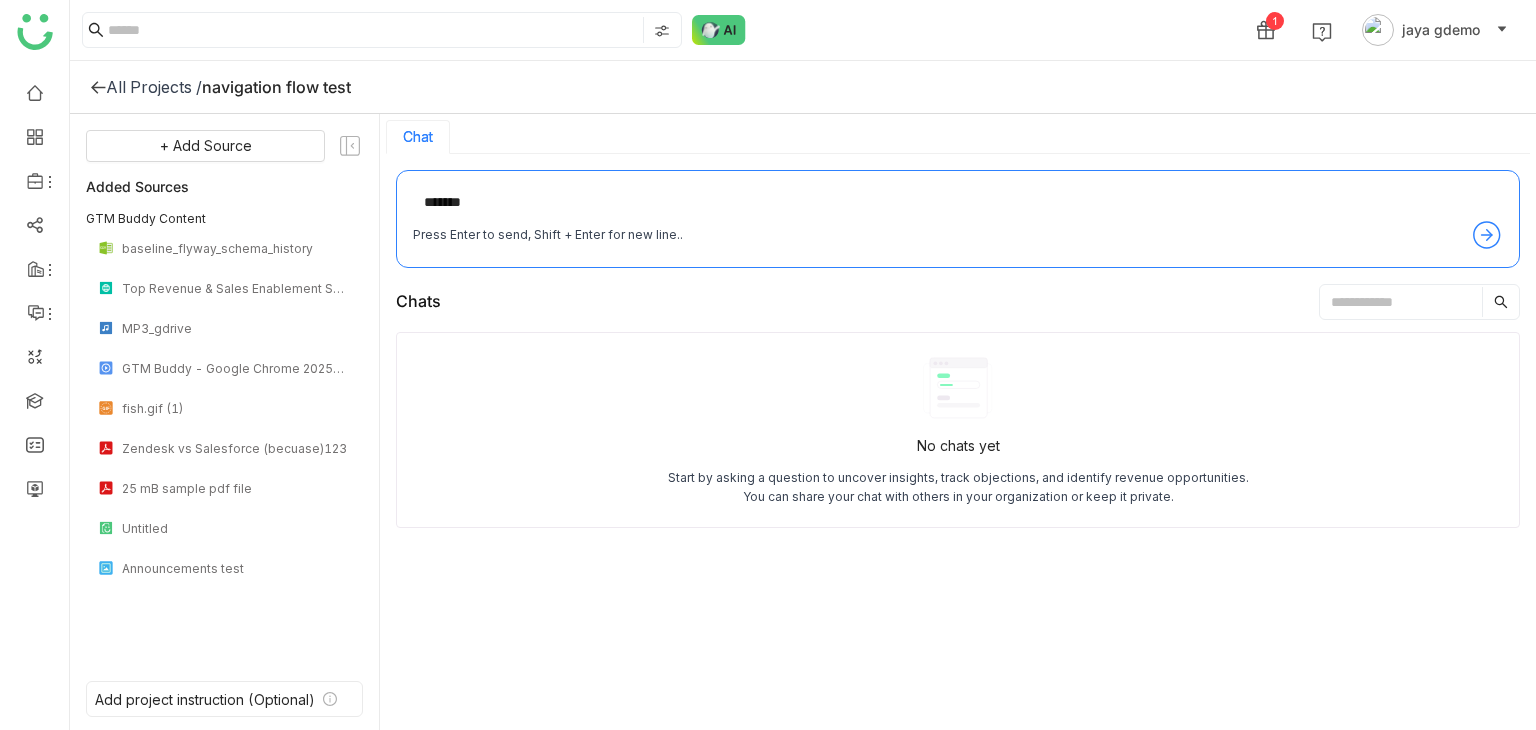 type on "********" 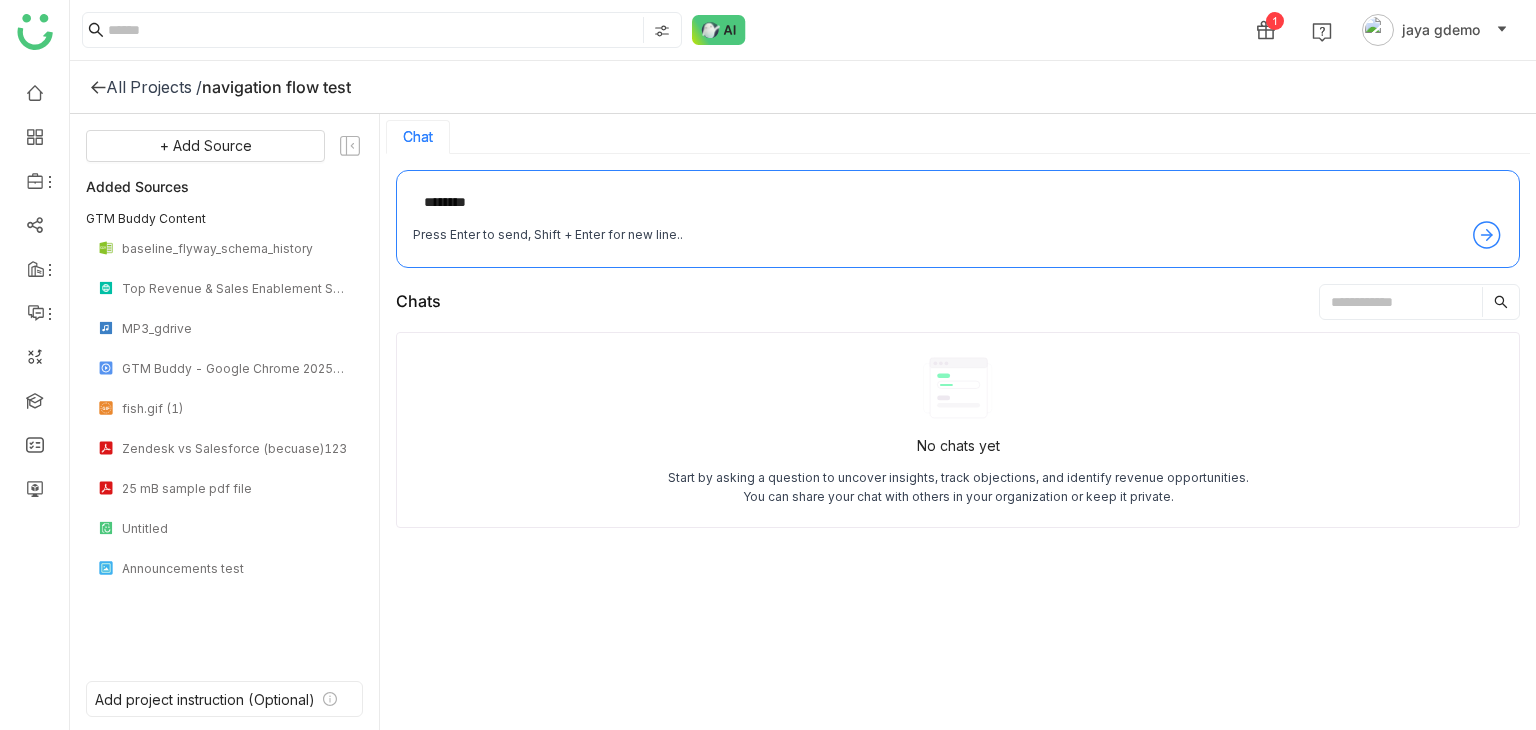 type 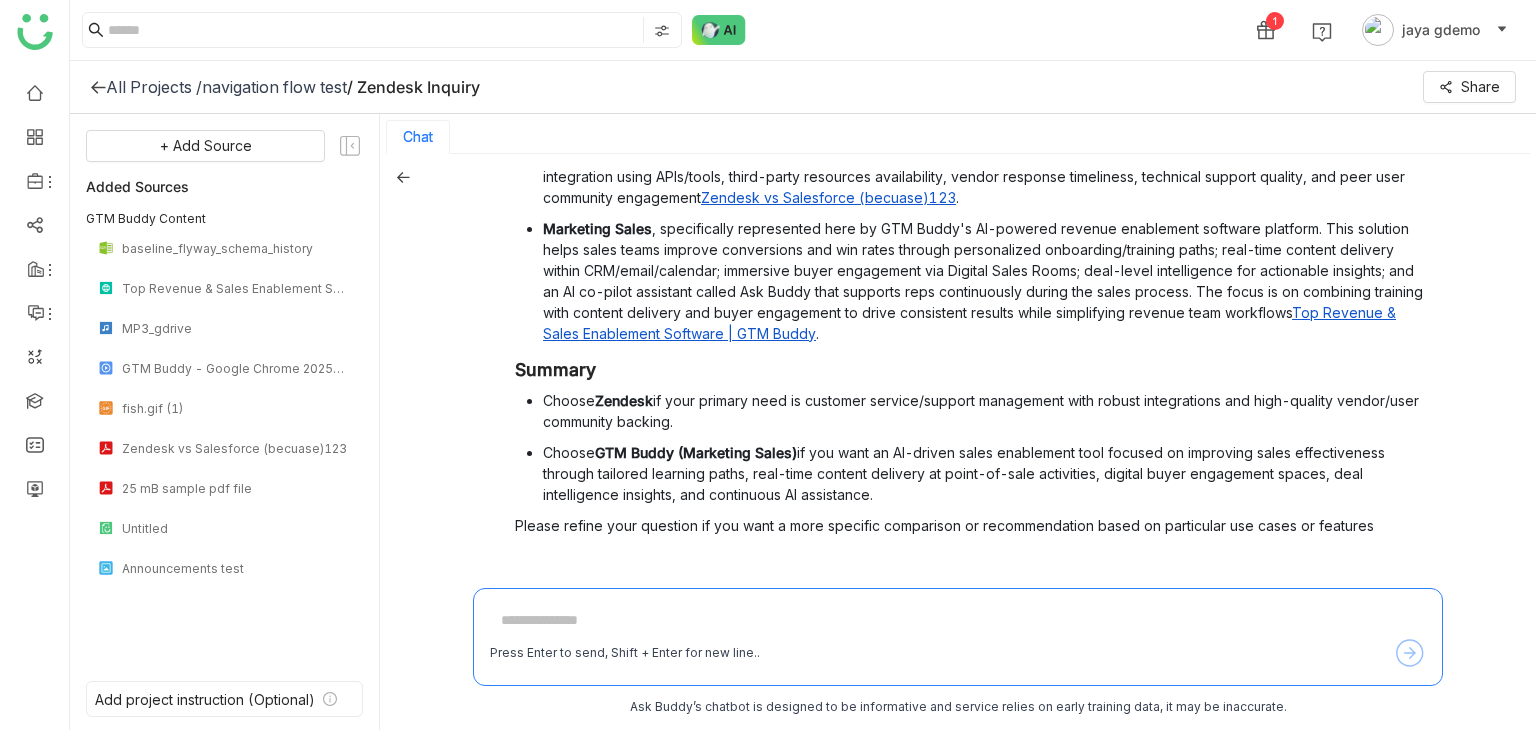 scroll, scrollTop: 160, scrollLeft: 0, axis: vertical 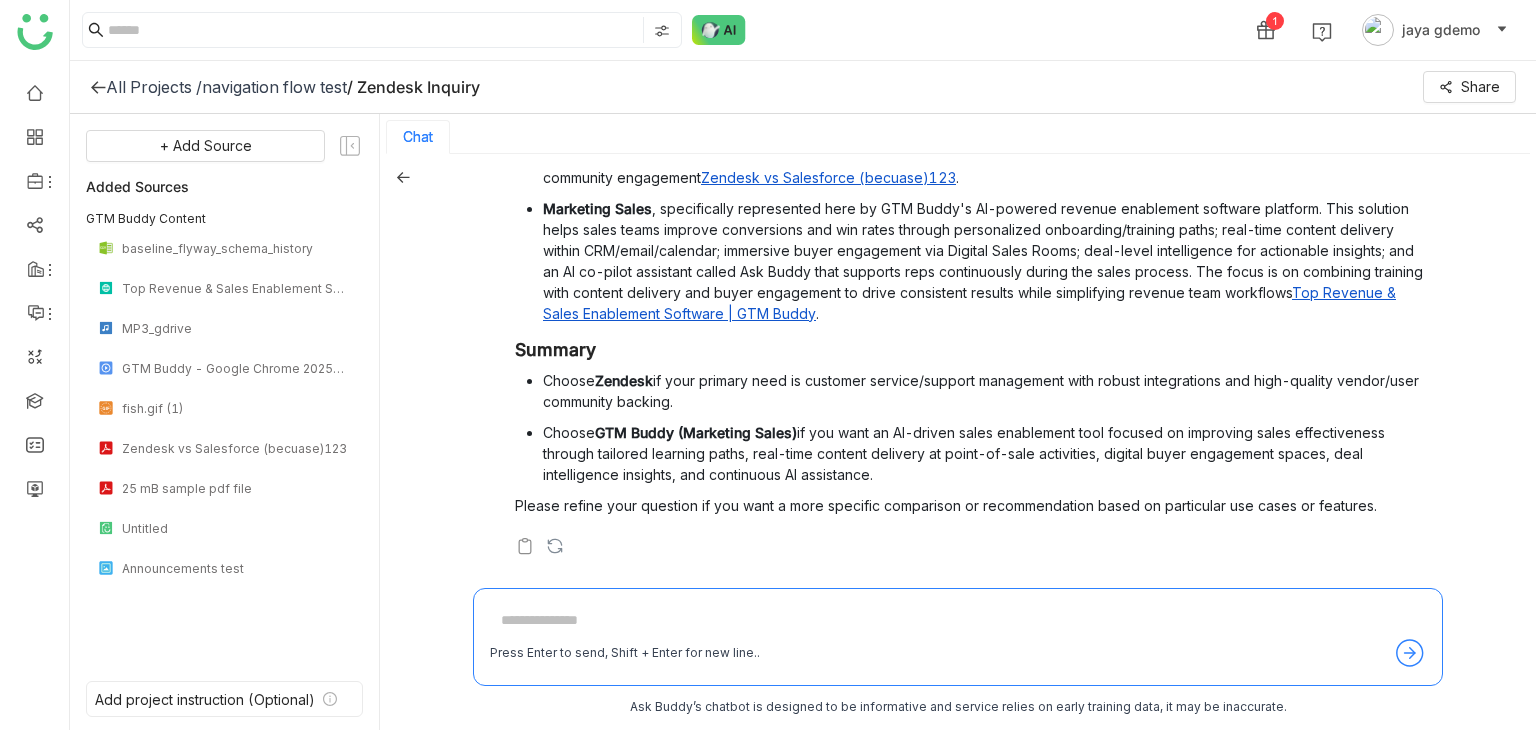 click 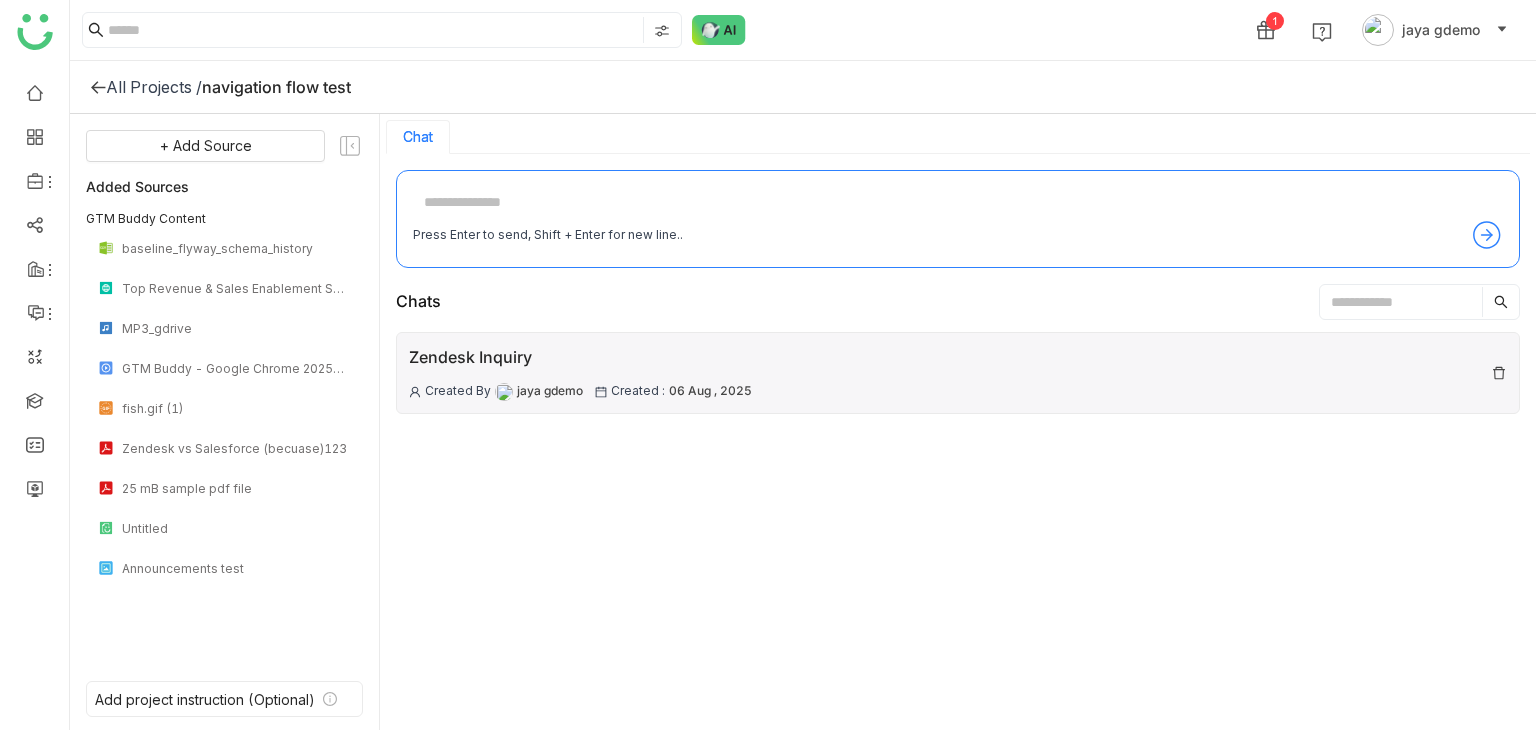 click on "Zendesk Inquiry  Created By  [PERSON] Created : [DATE]" at bounding box center [958, 373] 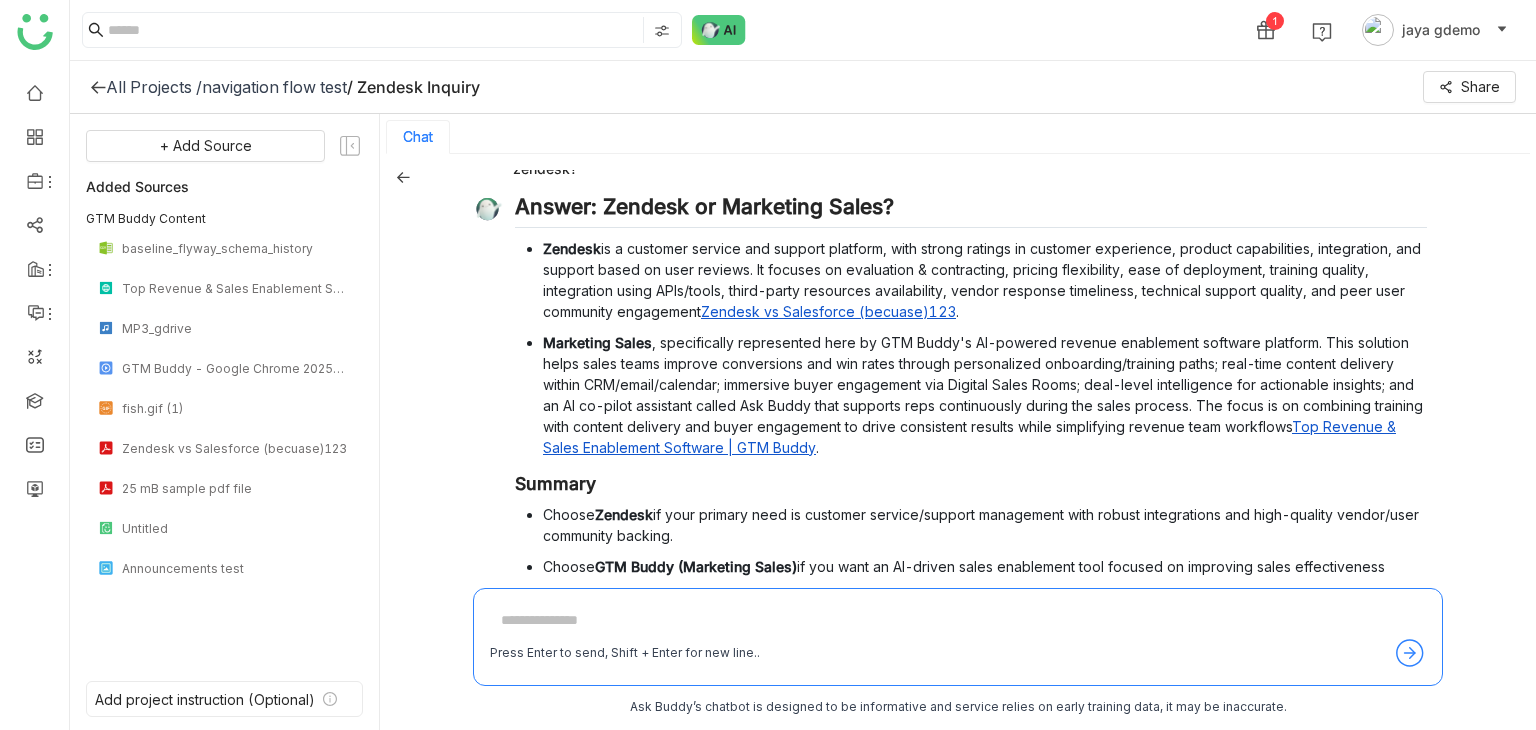 scroll, scrollTop: 160, scrollLeft: 0, axis: vertical 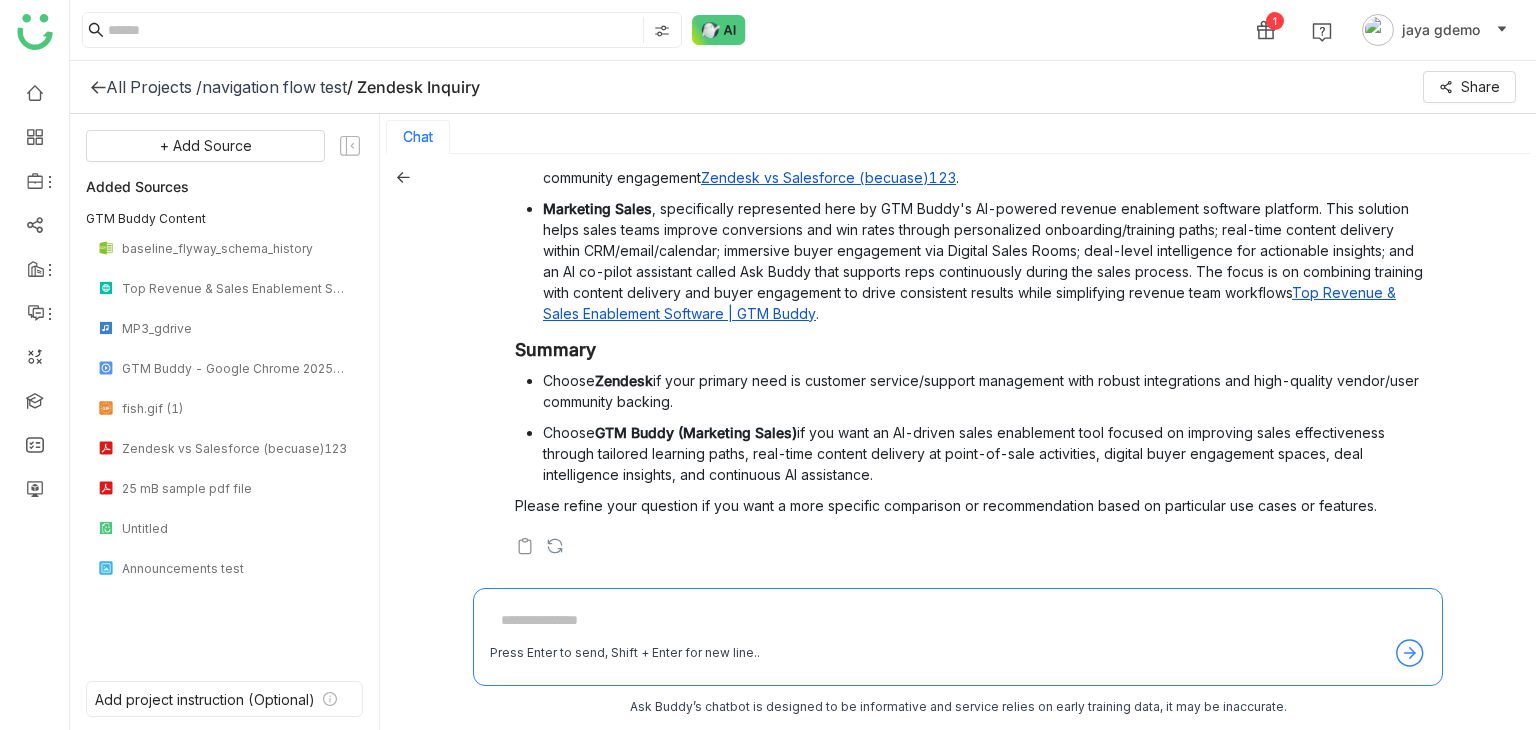 drag, startPoint x: 393, startPoint y: 173, endPoint x: 410, endPoint y: 176, distance: 17.262676 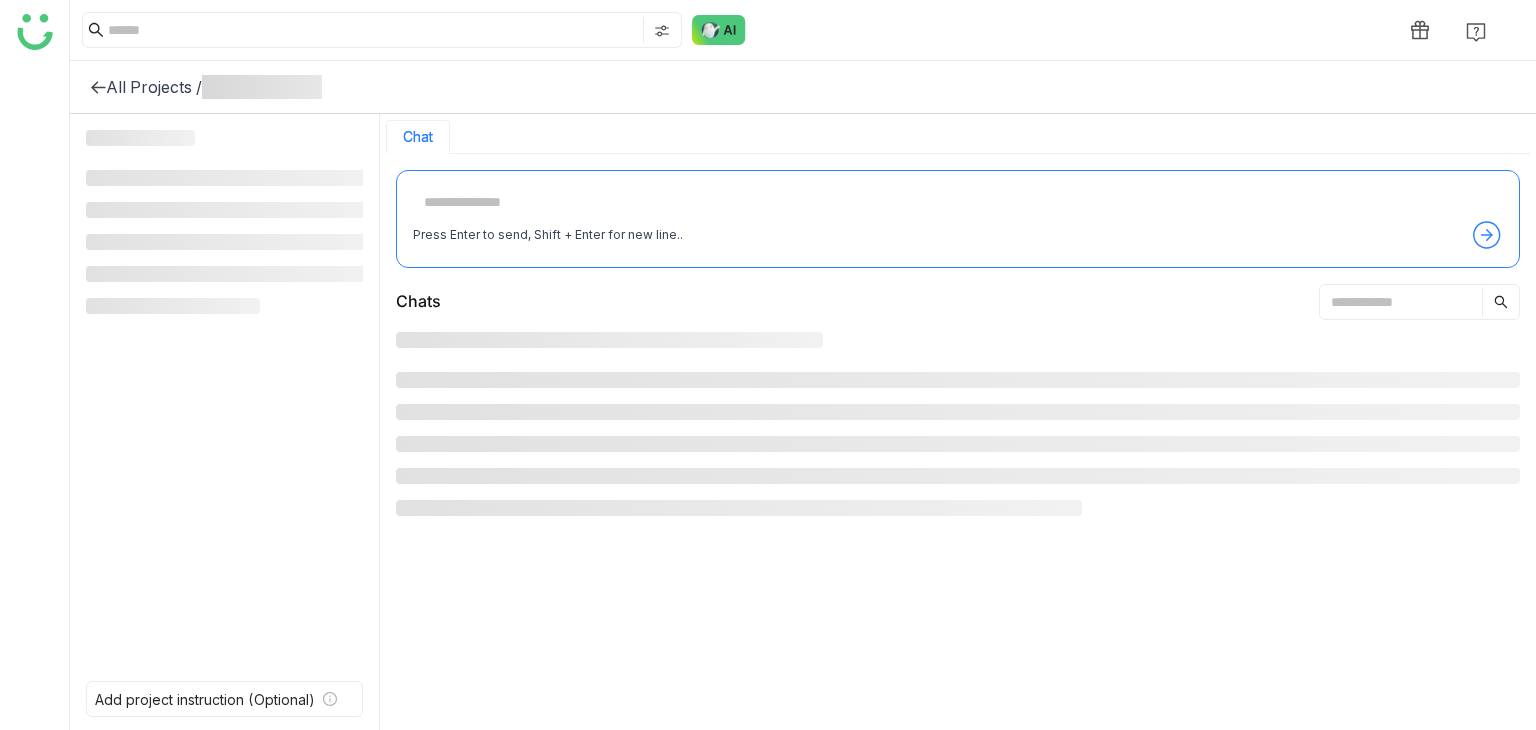 scroll, scrollTop: 0, scrollLeft: 0, axis: both 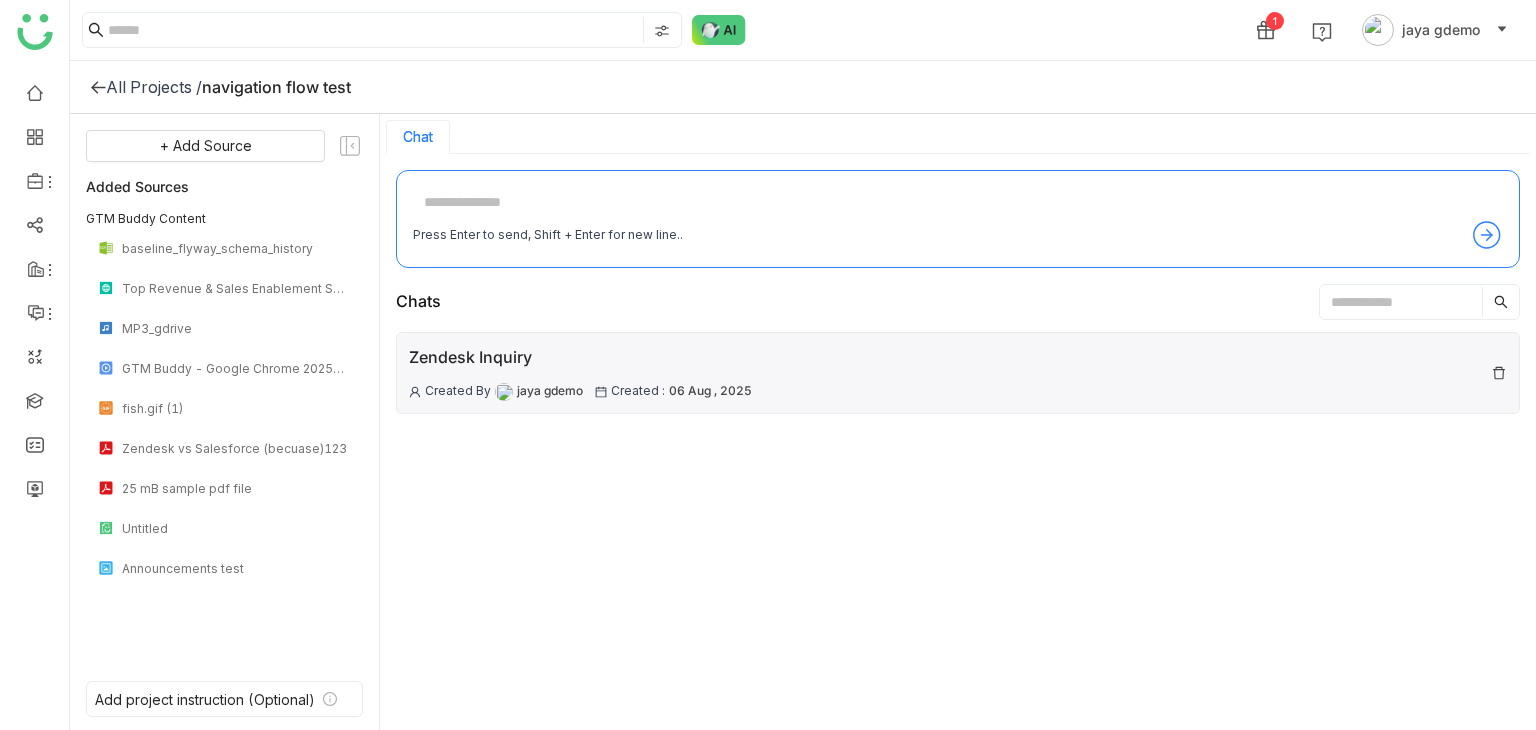 click on "Zendesk Inquiry" at bounding box center [580, 357] 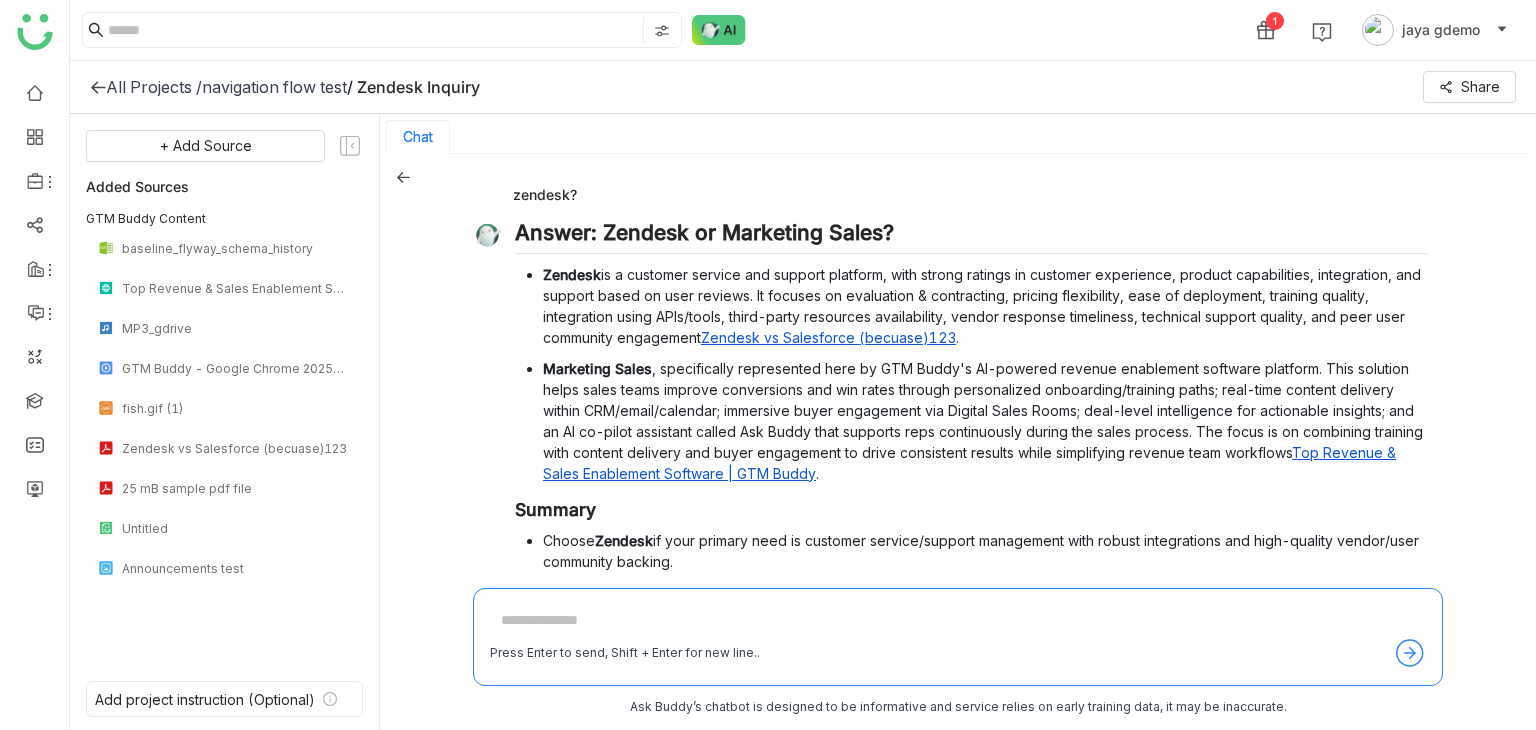 scroll, scrollTop: 160, scrollLeft: 0, axis: vertical 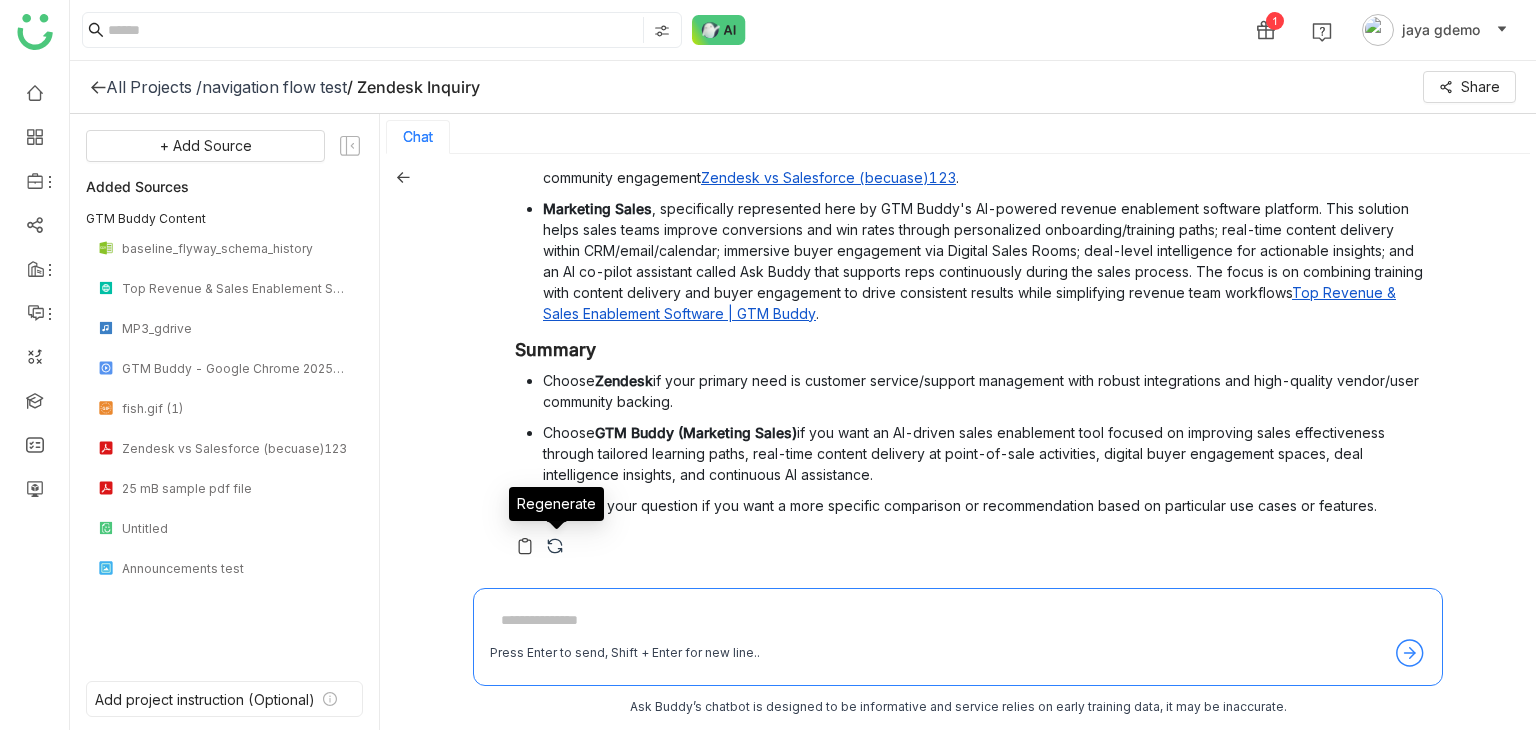 click at bounding box center [555, 546] 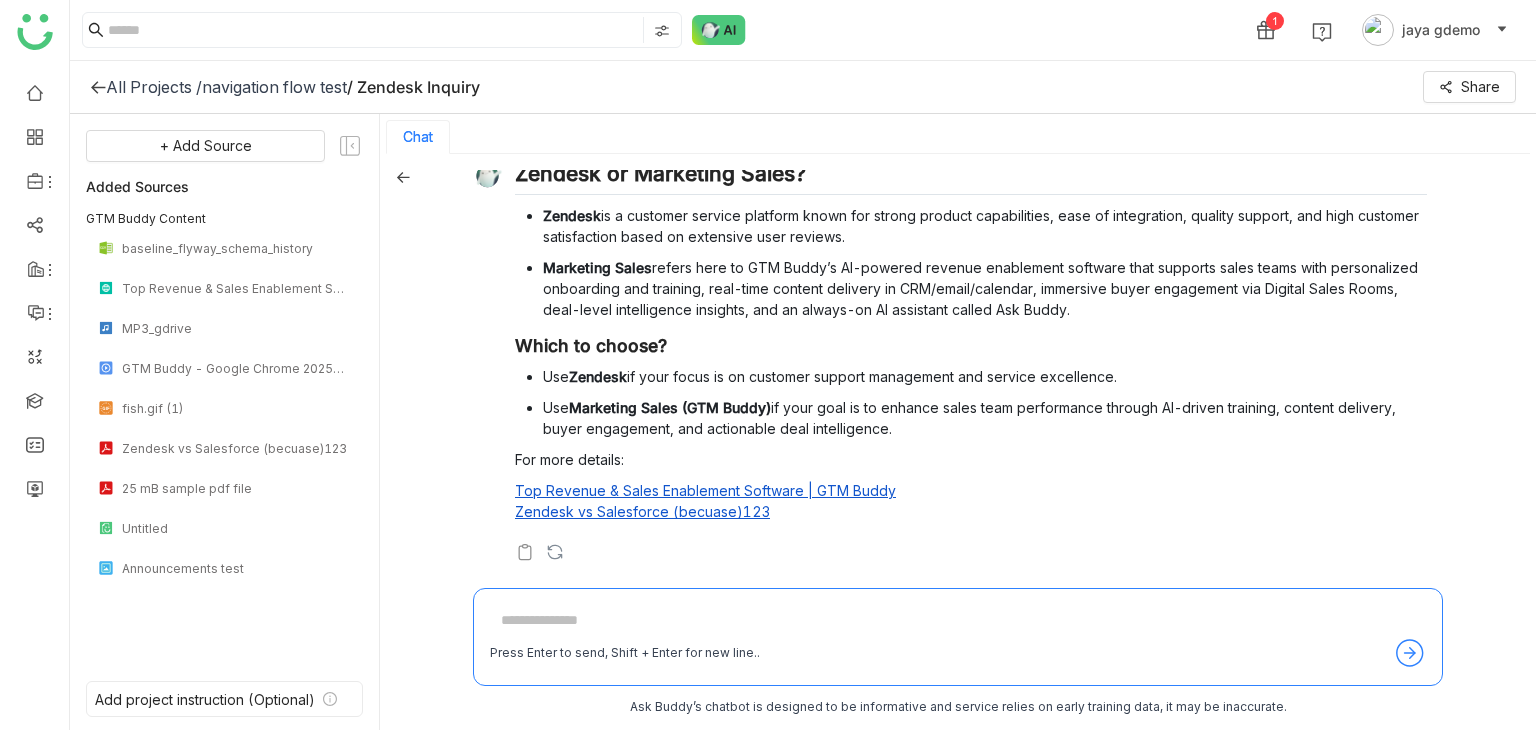 scroll, scrollTop: 64, scrollLeft: 0, axis: vertical 